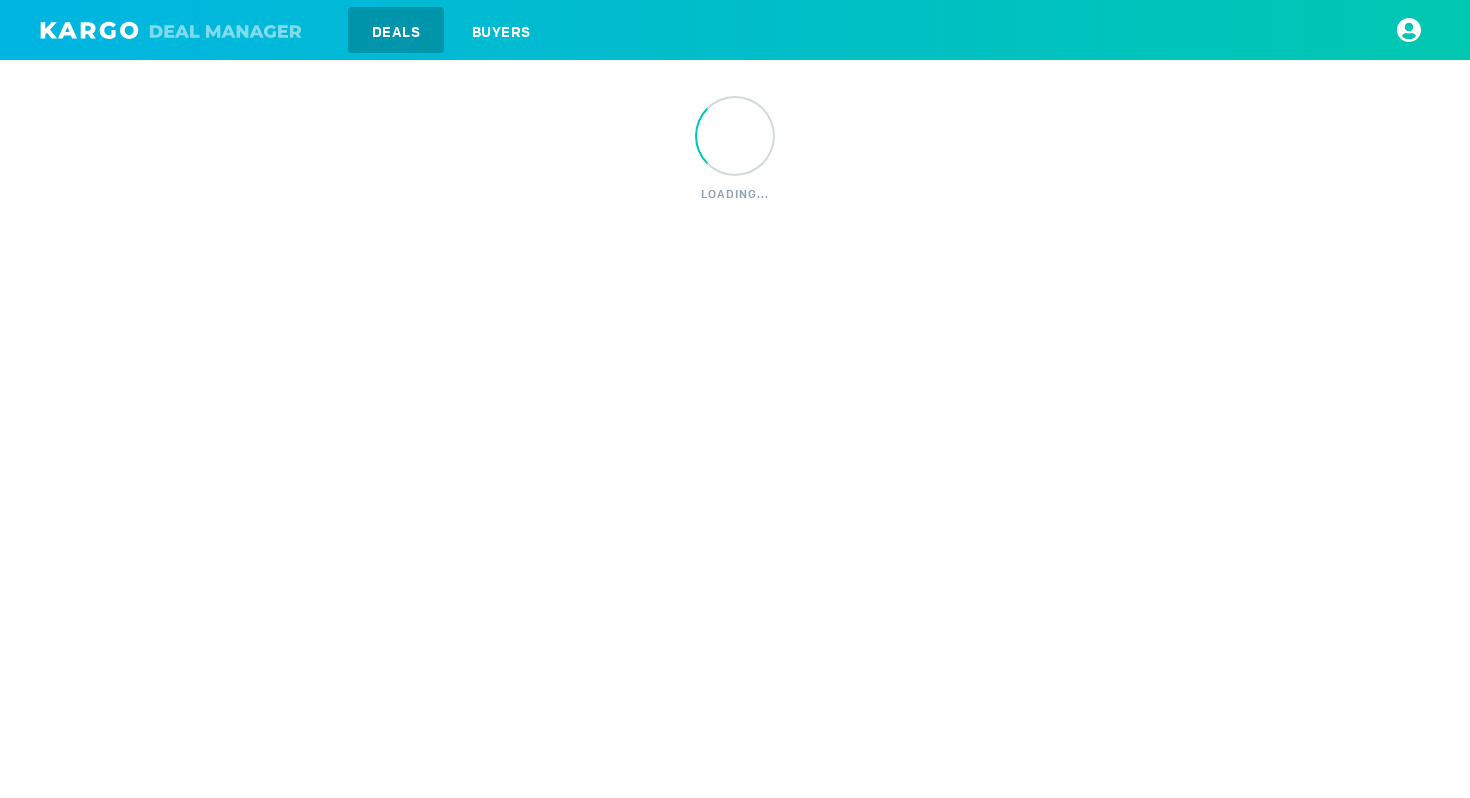 scroll, scrollTop: 0, scrollLeft: 0, axis: both 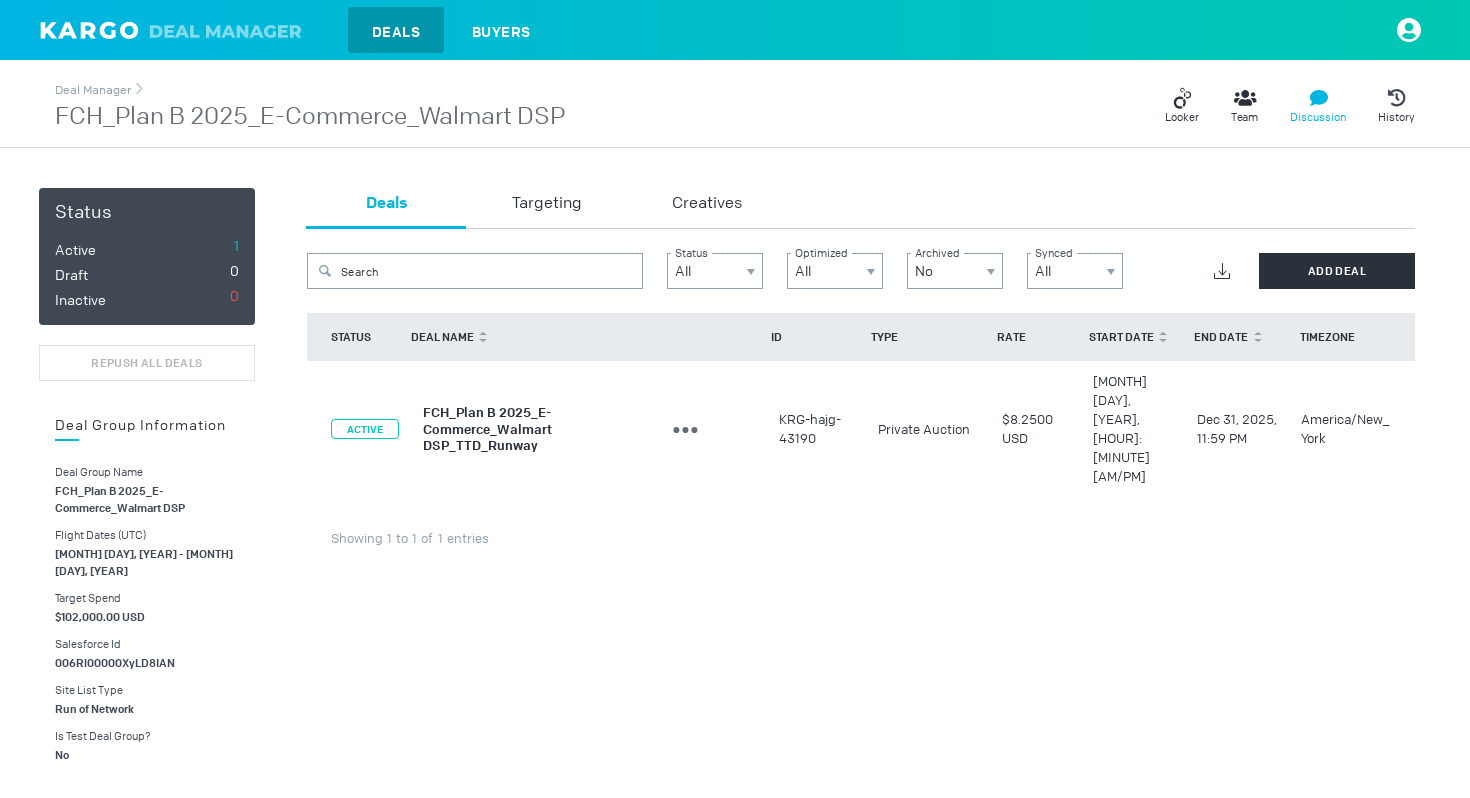click on "Discussion" at bounding box center (1318, 106) 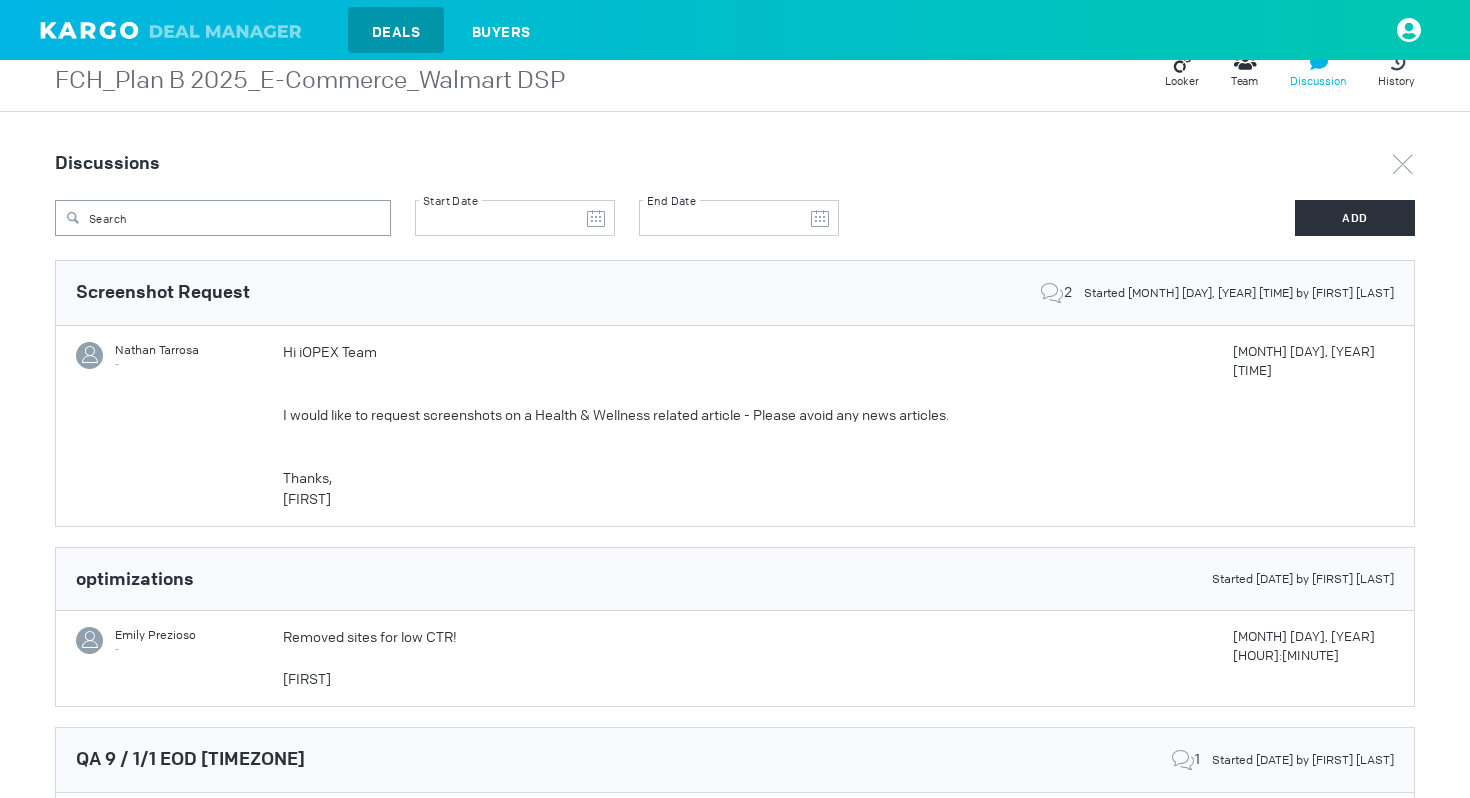 scroll, scrollTop: 40, scrollLeft: 0, axis: vertical 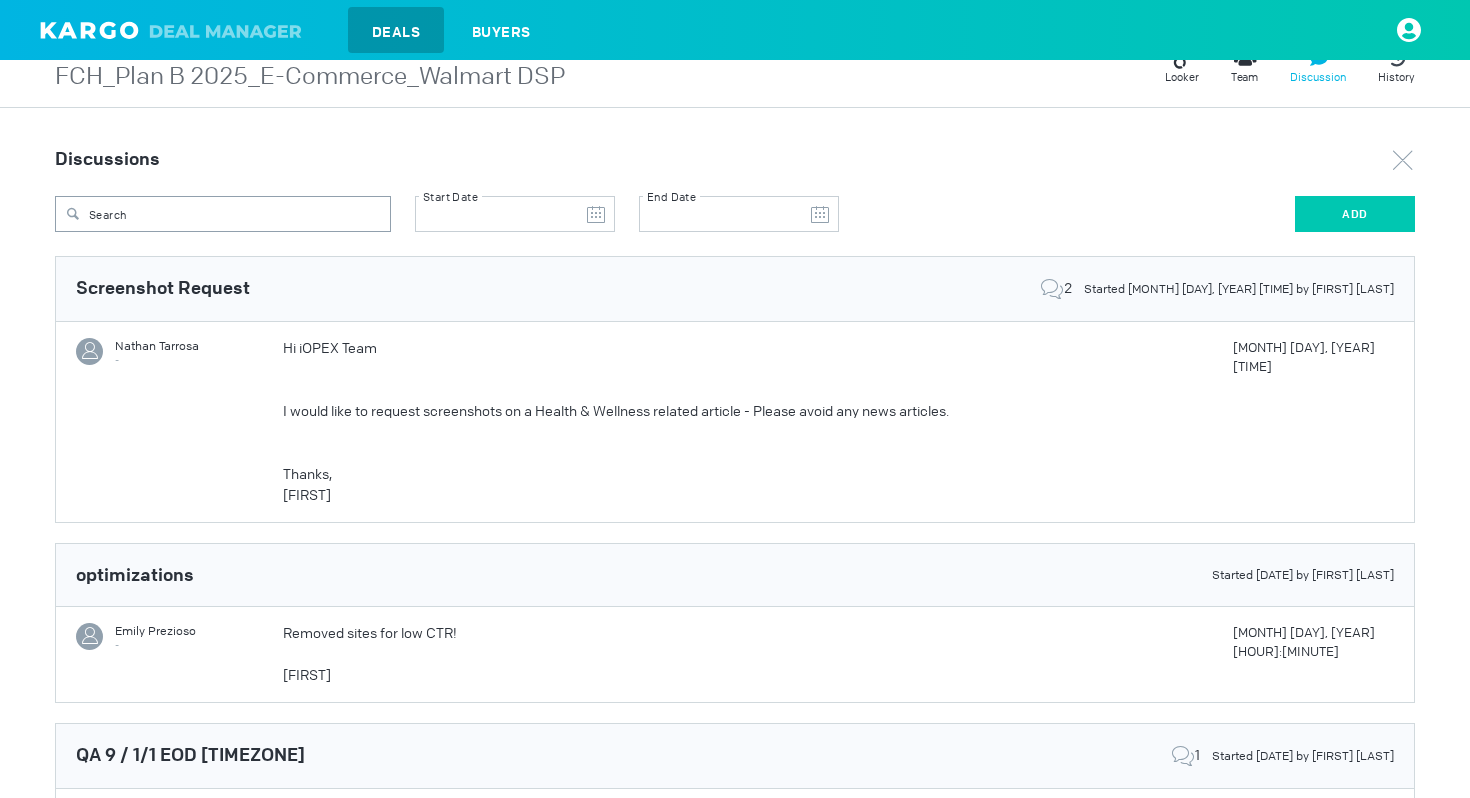 click on "ADD" at bounding box center (1355, 214) 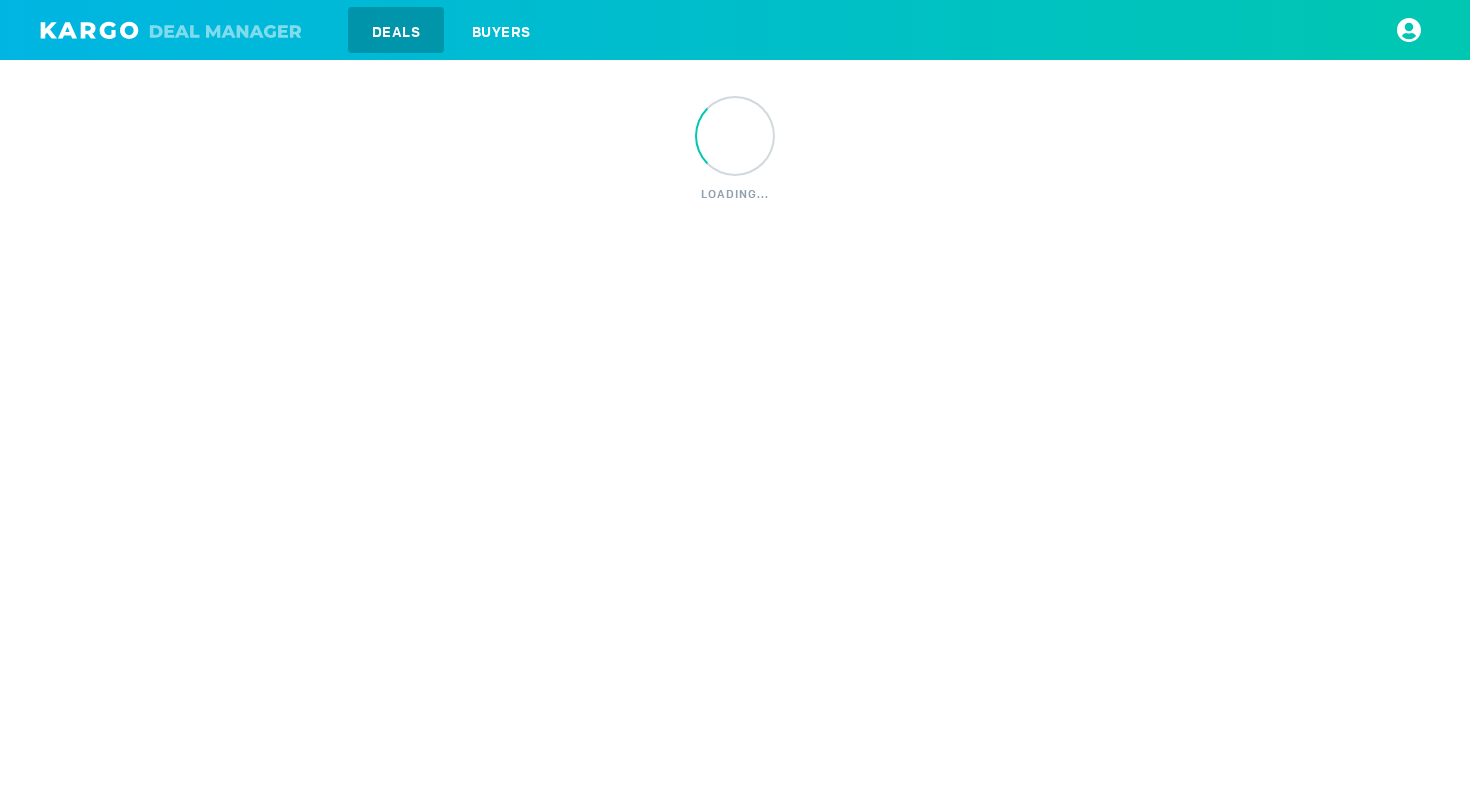 scroll, scrollTop: 0, scrollLeft: 0, axis: both 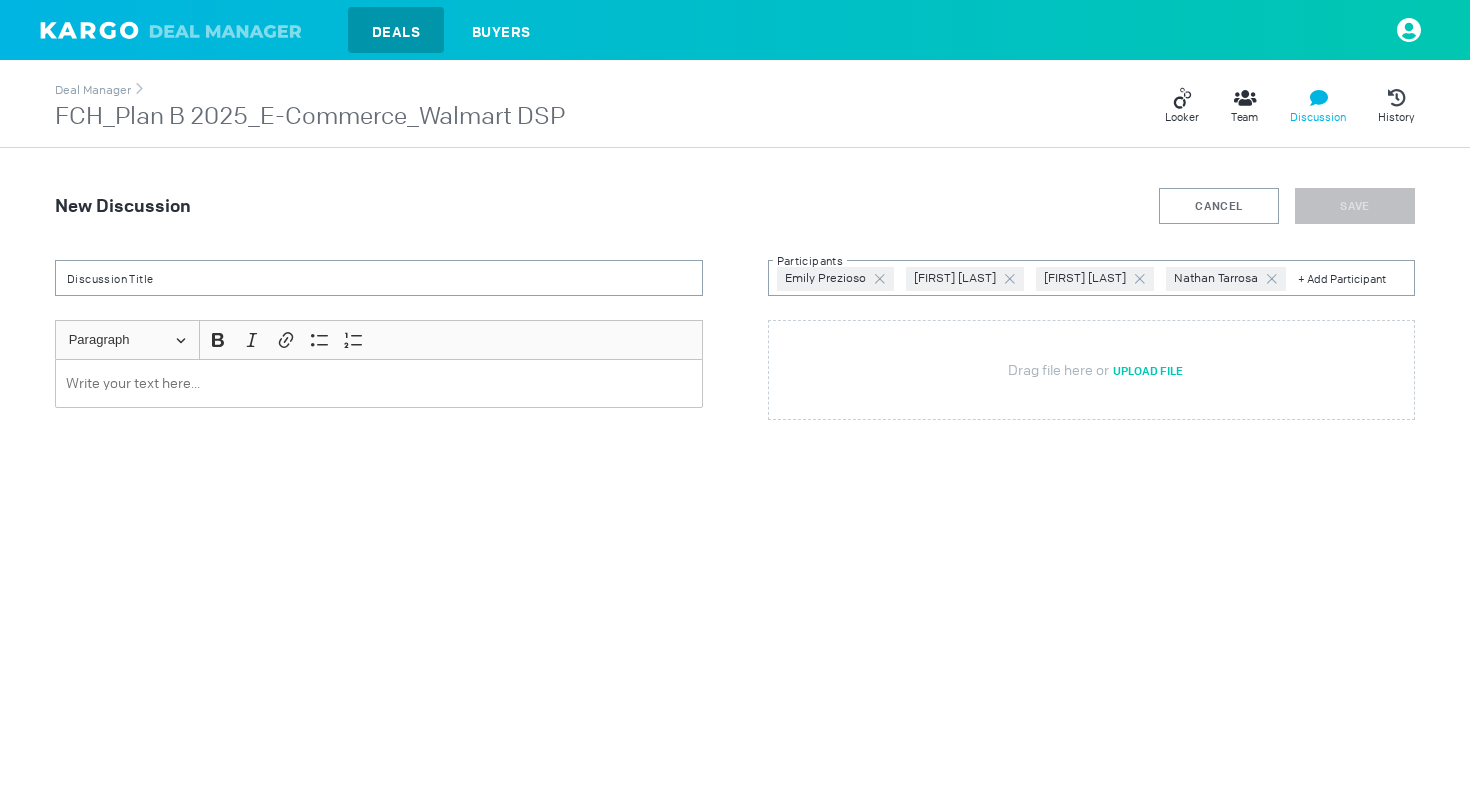 click at bounding box center (880, 279) 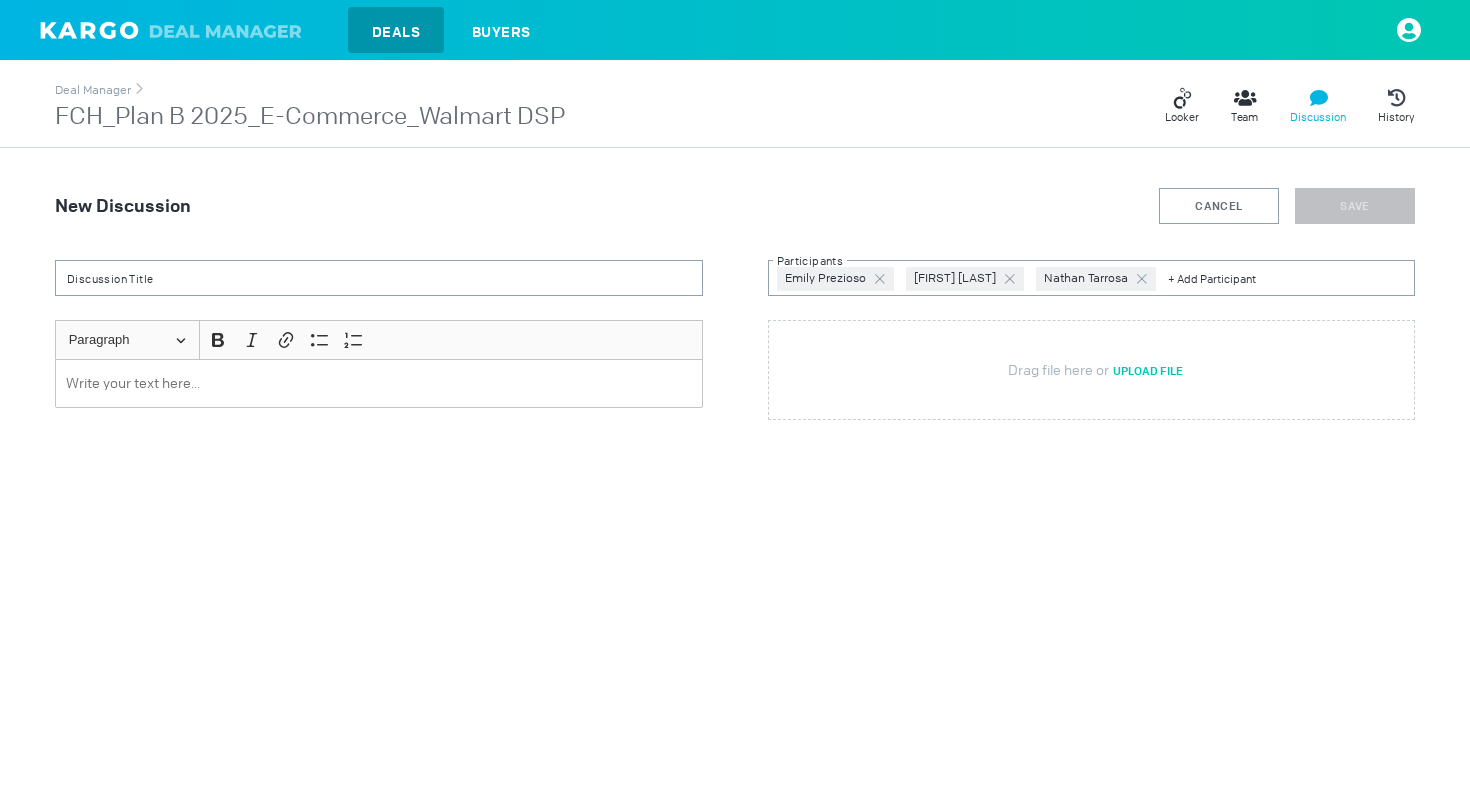 click at bounding box center [880, 279] 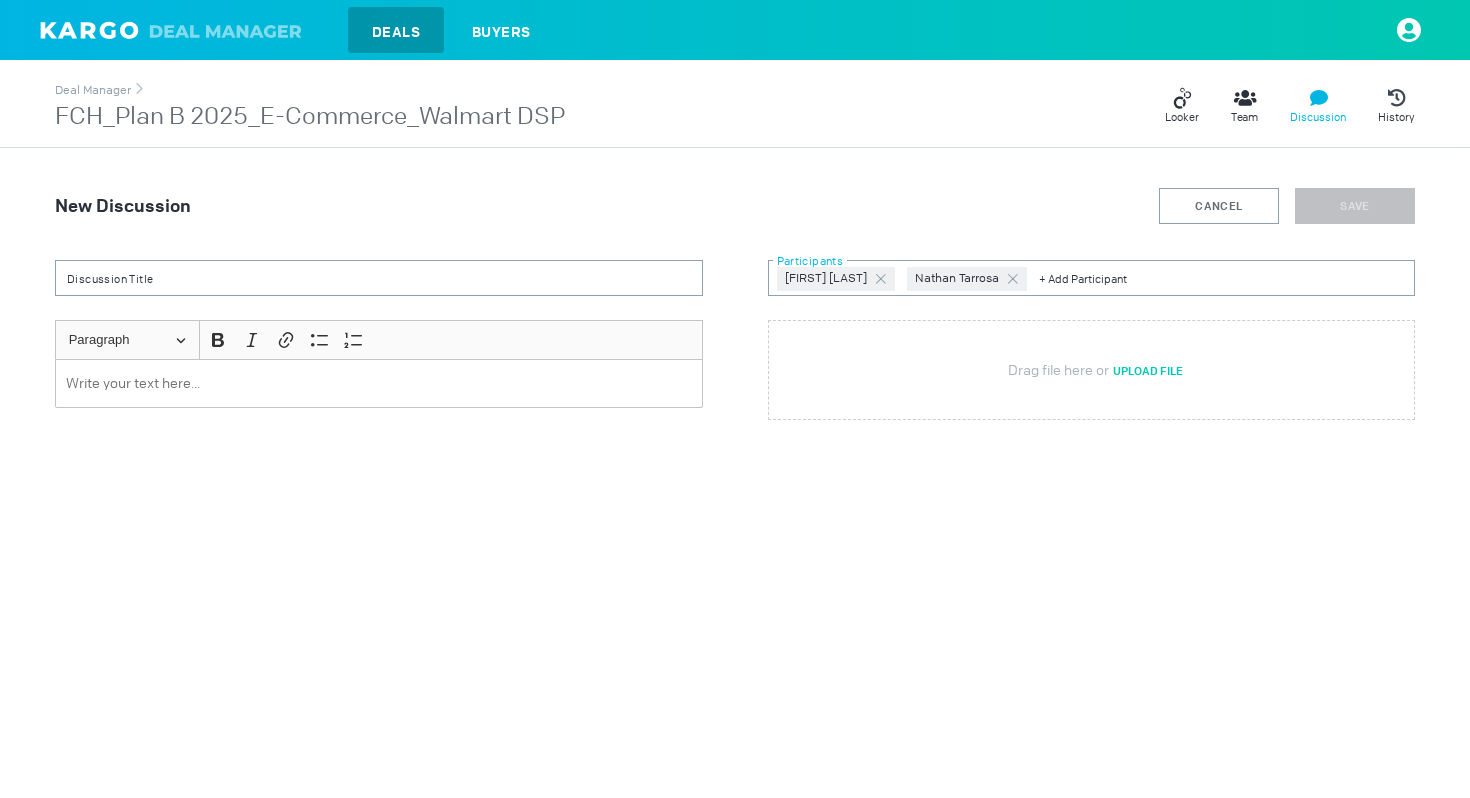 click at bounding box center (1223, 278) 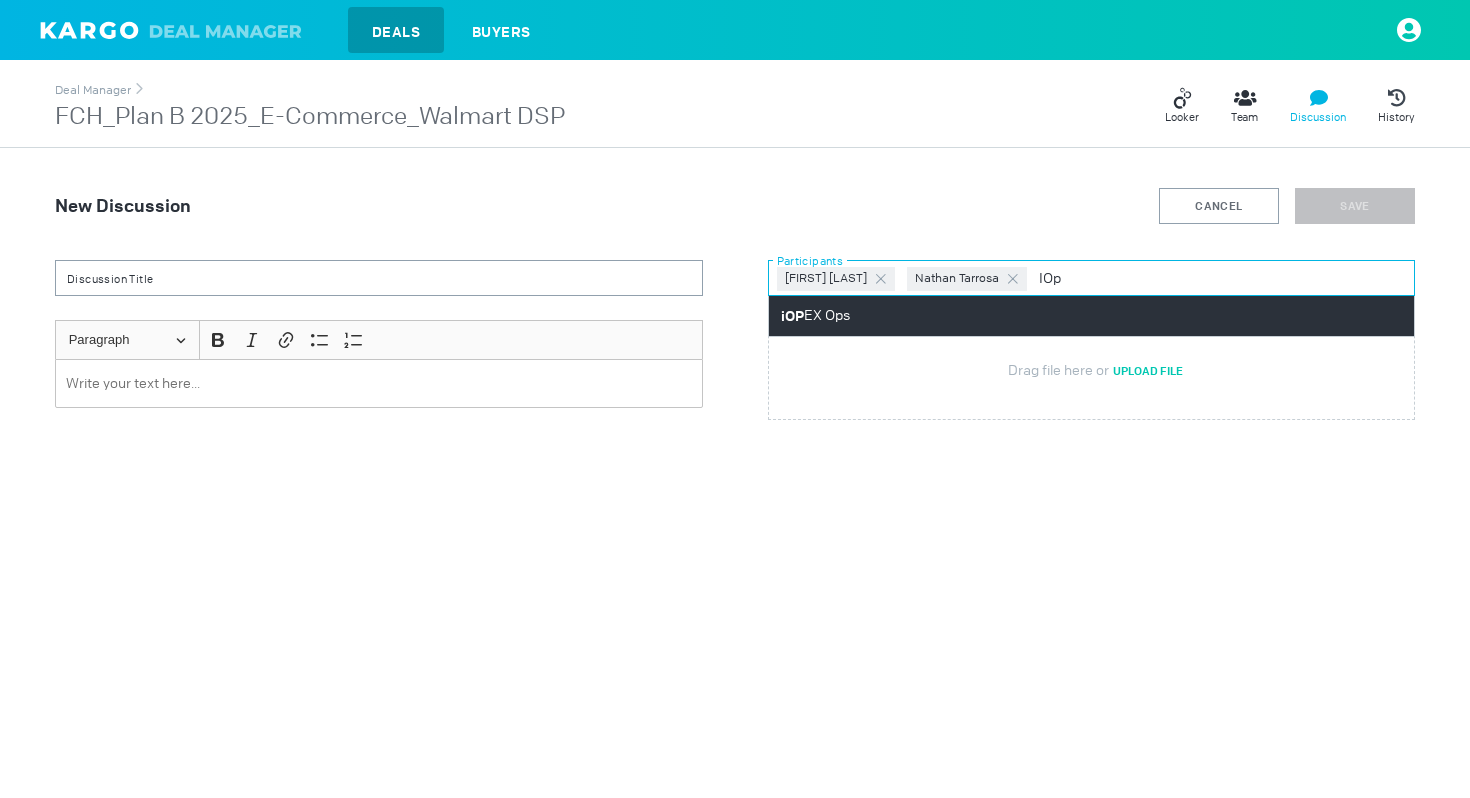 type on "IOp" 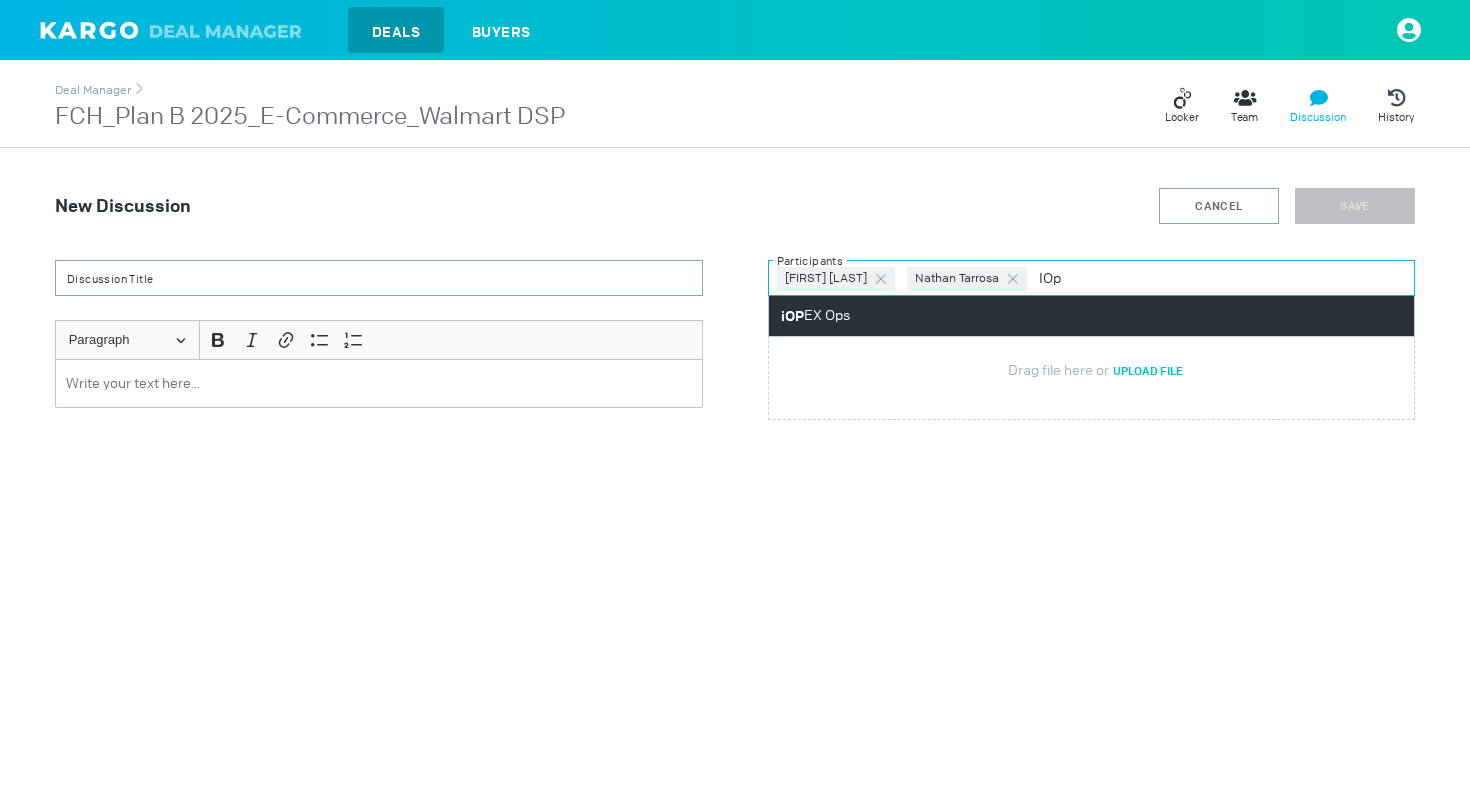 click on "iOP EX Ops" at bounding box center (1092, 316) 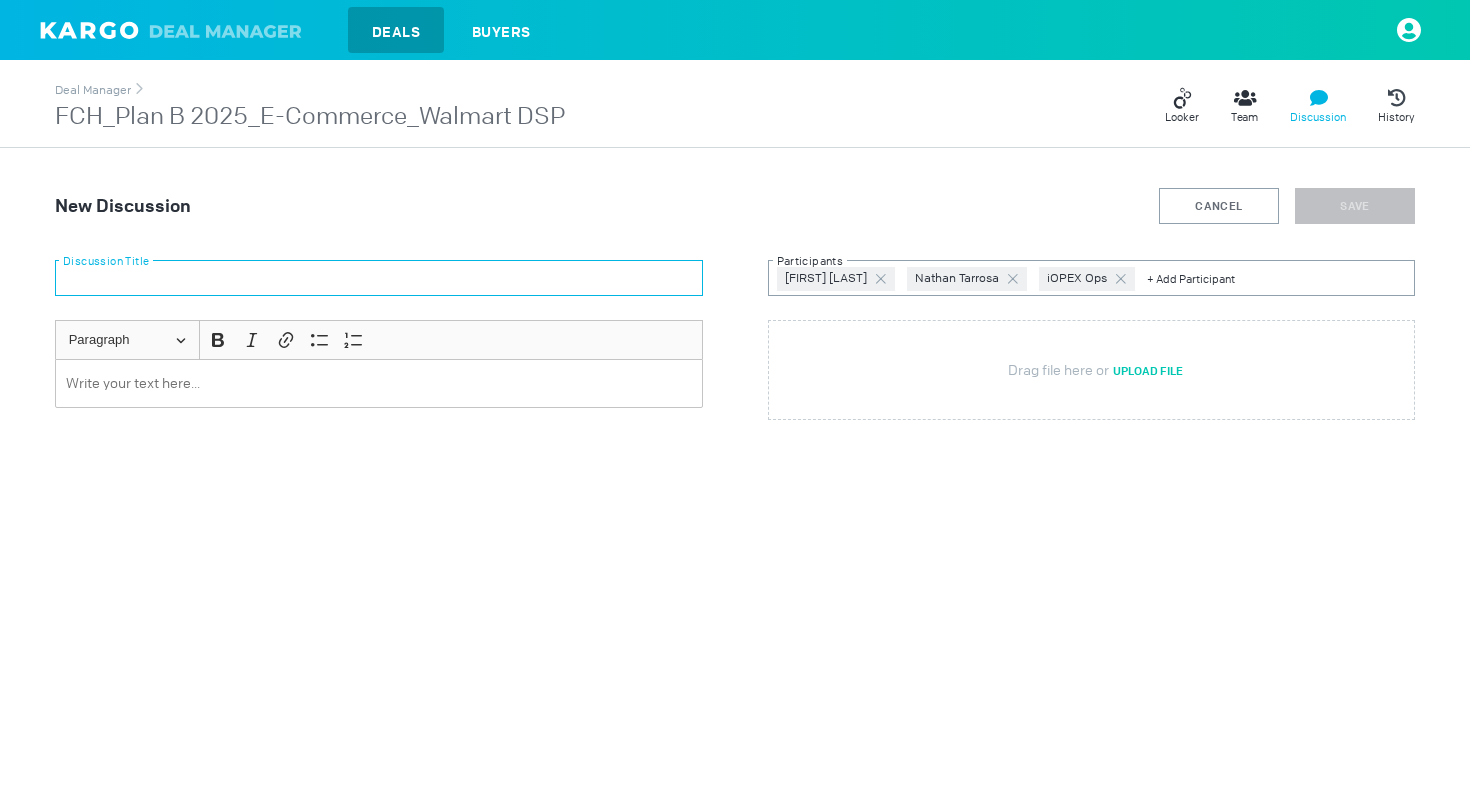click at bounding box center (379, 278) 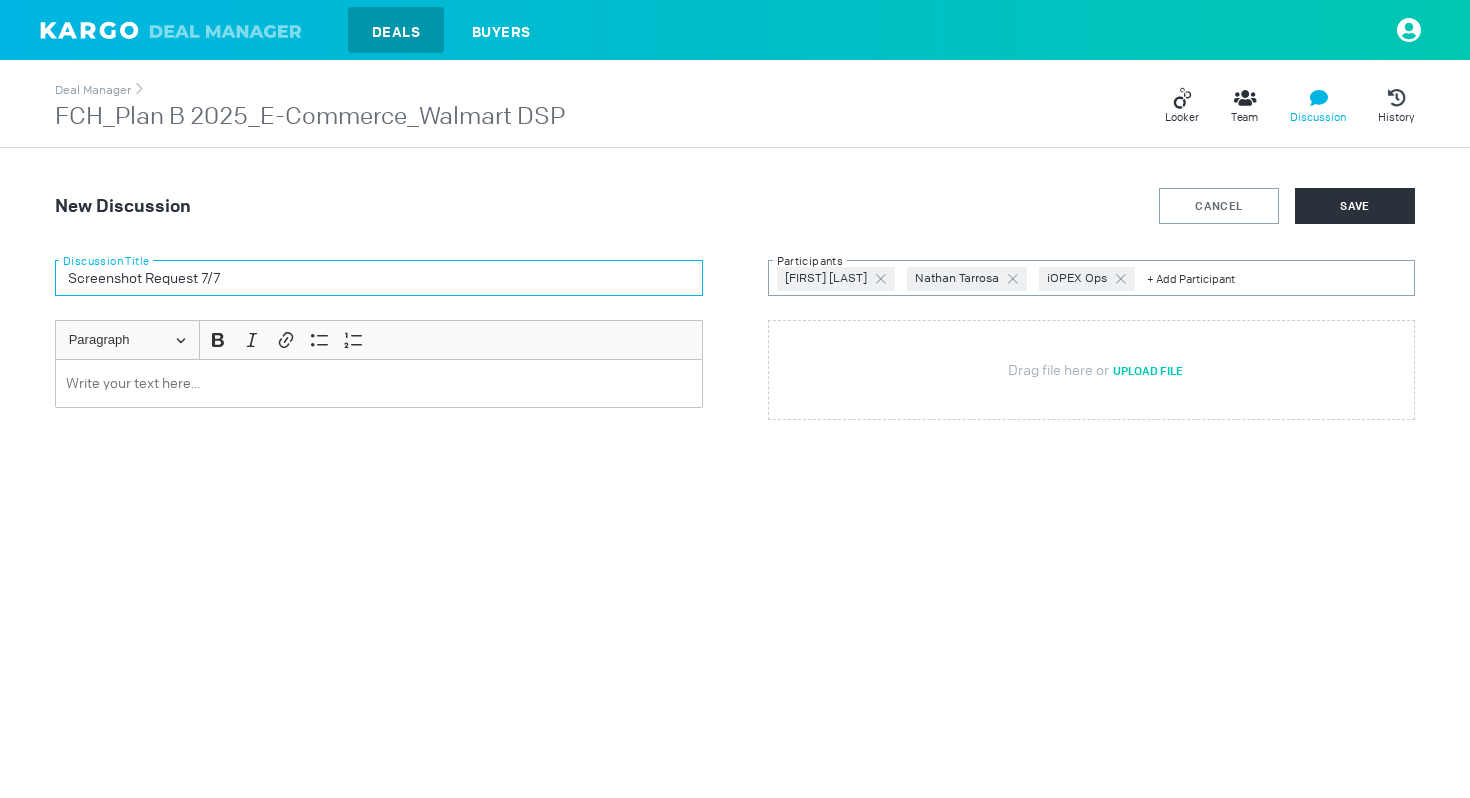 type on "Screenshot Request 7/7" 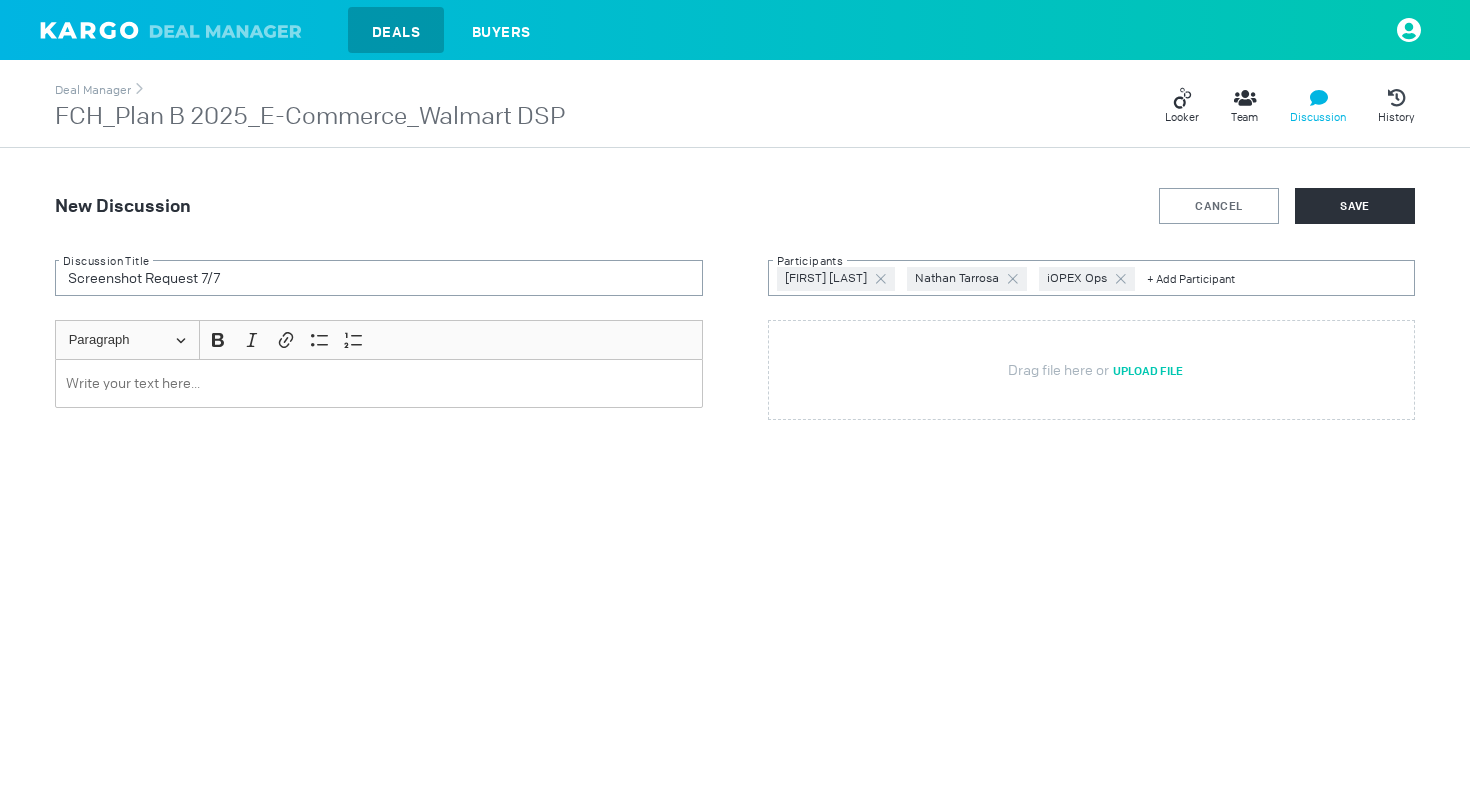 click at bounding box center [379, 383] 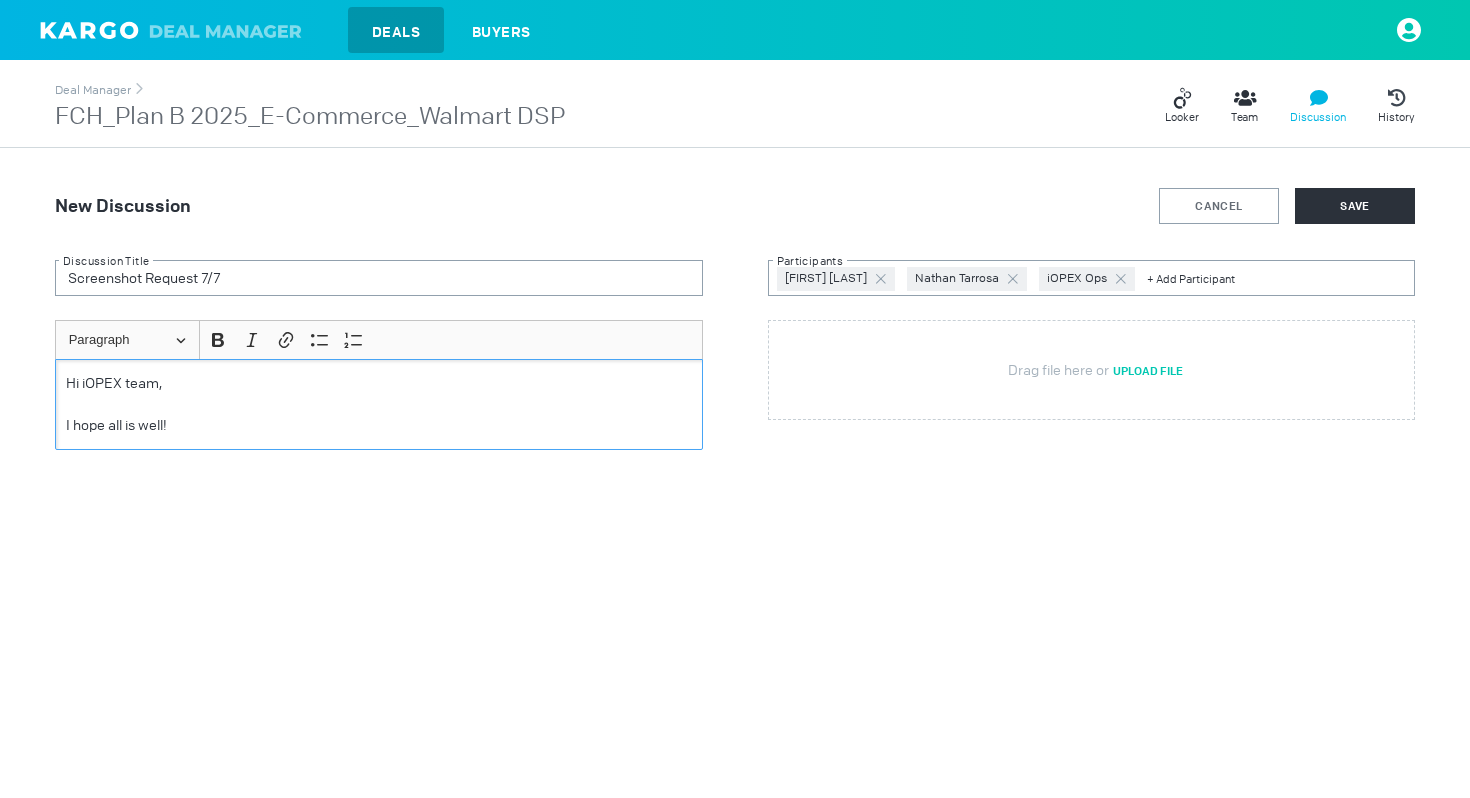 drag, startPoint x: 297, startPoint y: 439, endPoint x: 252, endPoint y: 443, distance: 45.17743 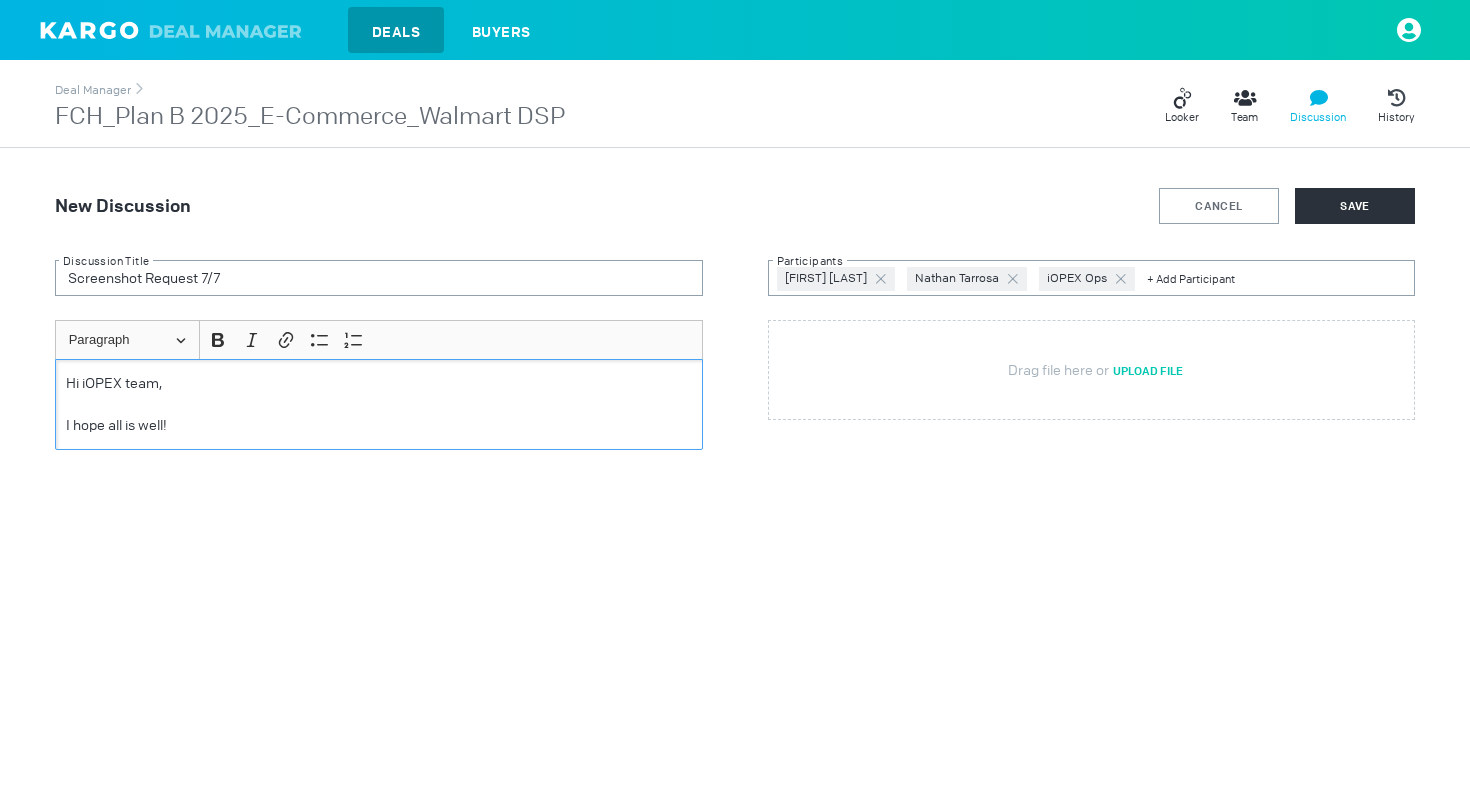 click on "Hi iOPEX team, I hope all is well!" at bounding box center (379, 404) 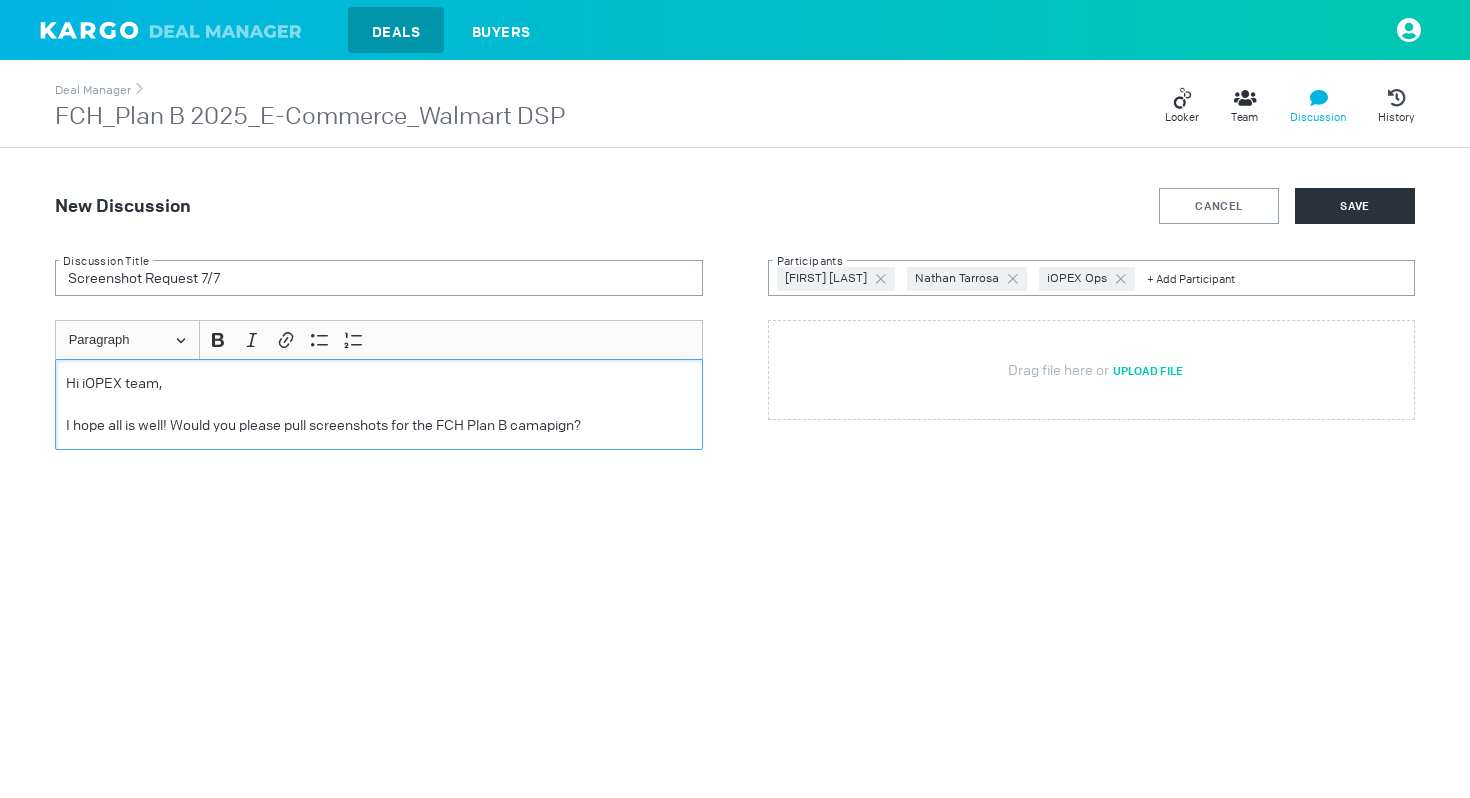 click on "I hope all is well! Would you please pull screenshots for the FCH Plan B camapign?" at bounding box center (379, 425) 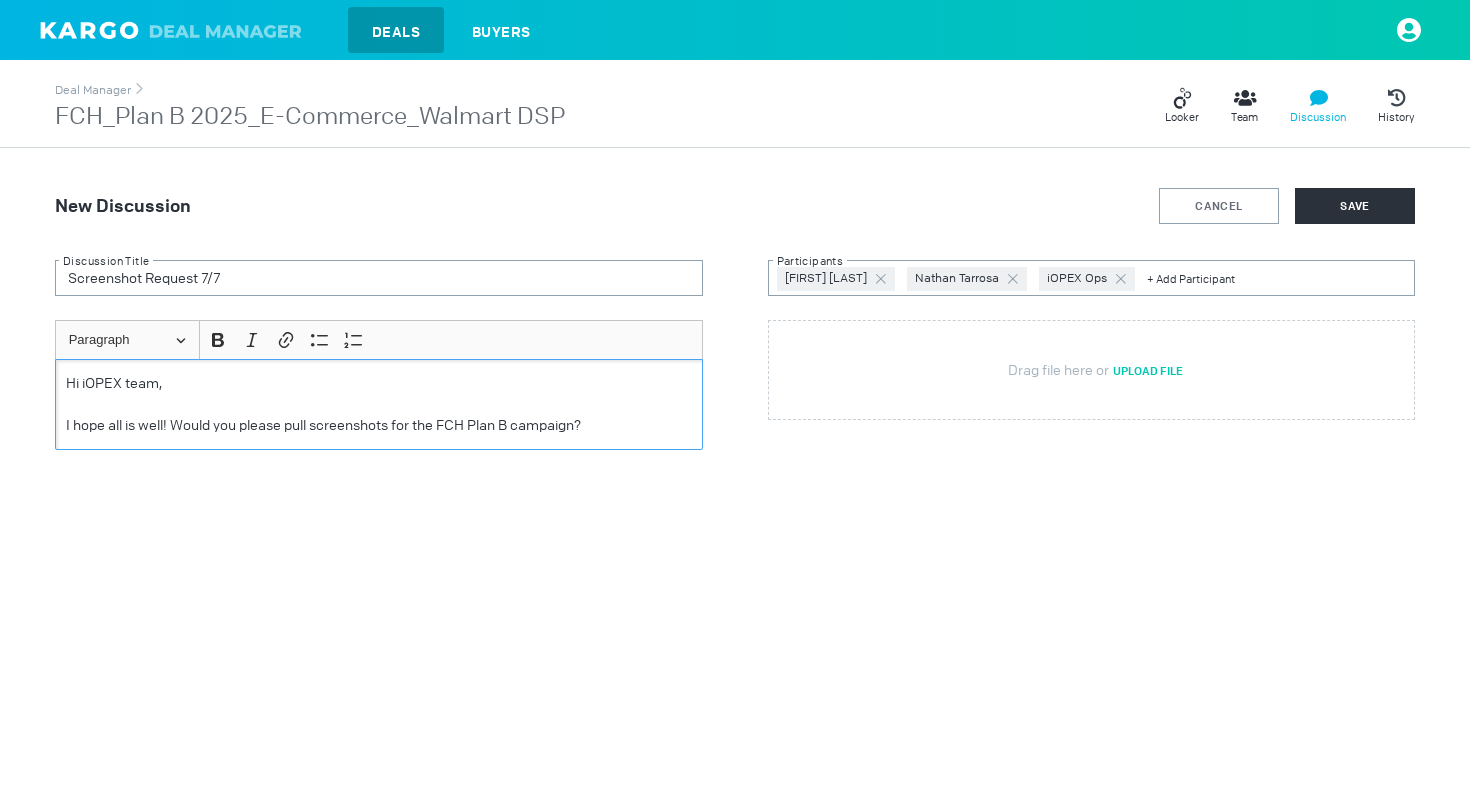 click on "I hope all is well! Would you please pull screenshots for the FCH Plan B campaign?" at bounding box center [379, 425] 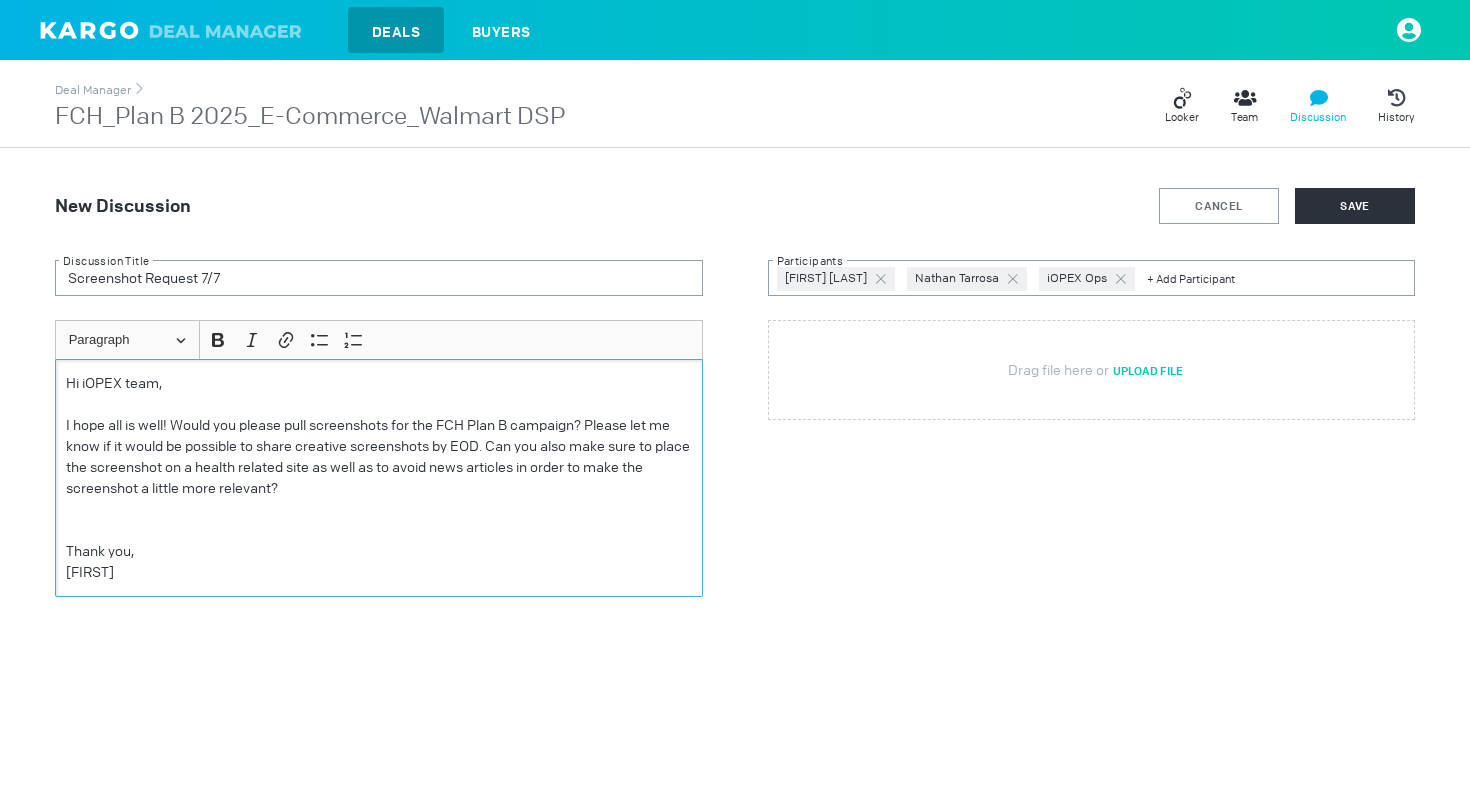 drag, startPoint x: 999, startPoint y: 480, endPoint x: 985, endPoint y: 480, distance: 14 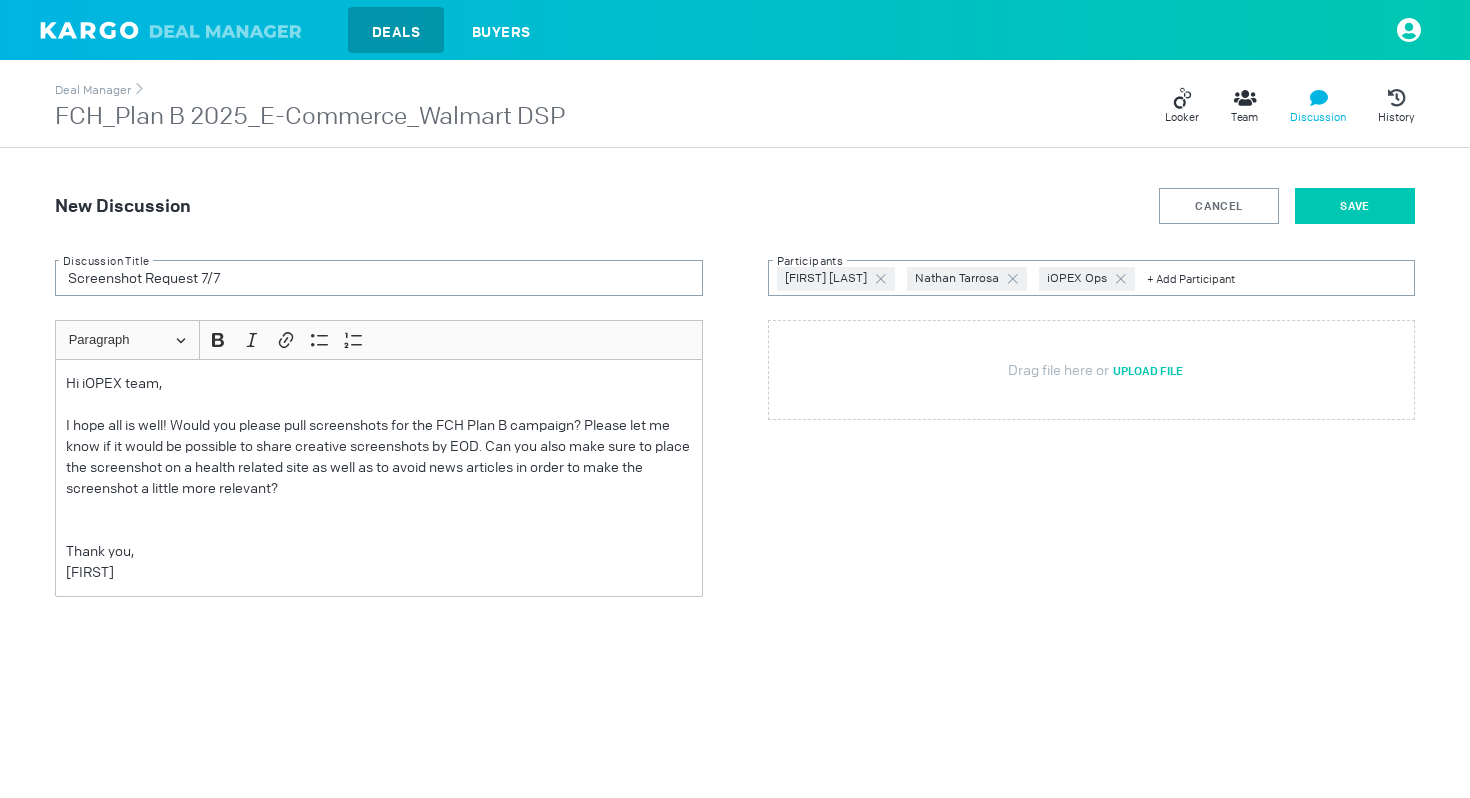 click on "SAVE" at bounding box center (1355, 206) 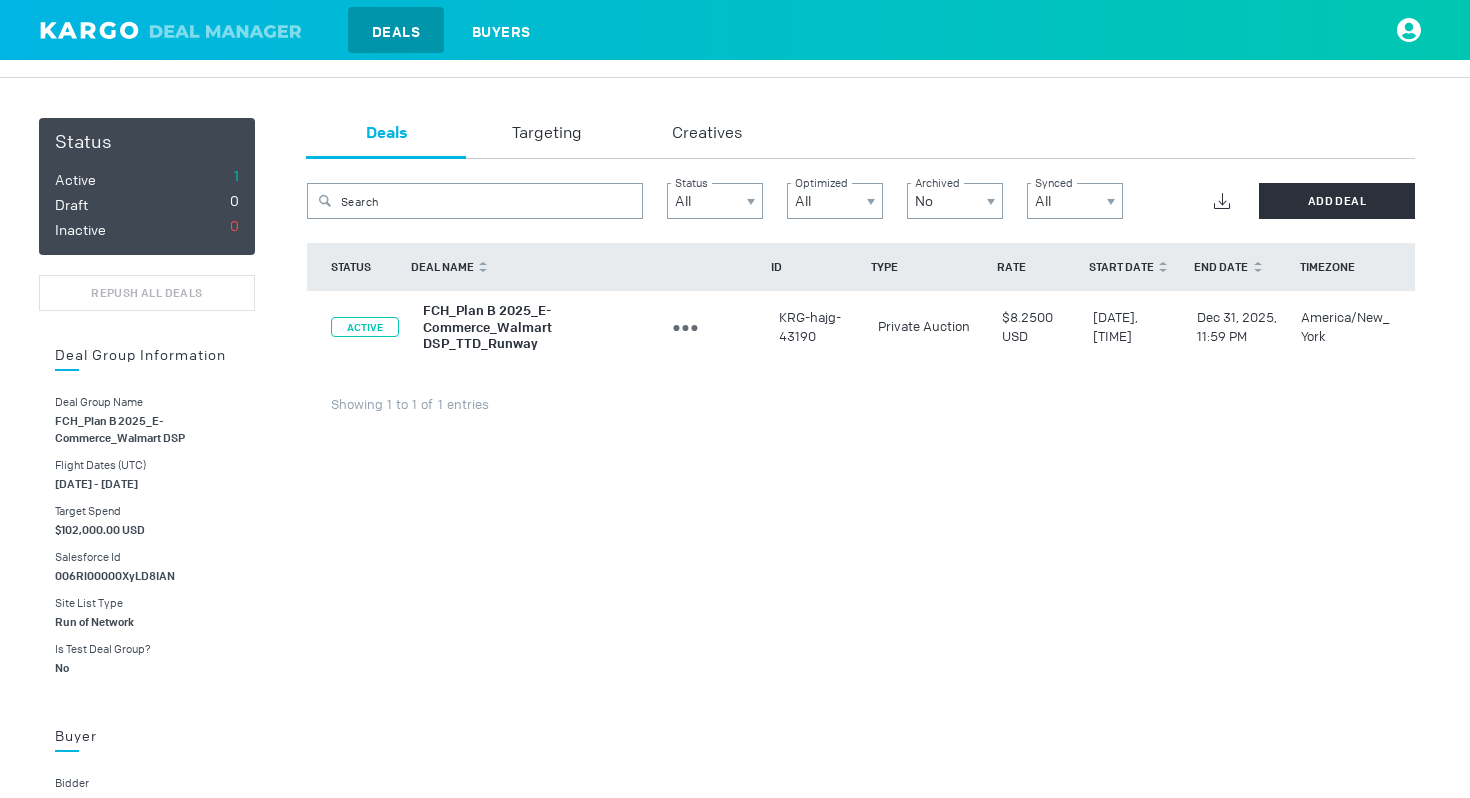 scroll, scrollTop: 89, scrollLeft: 0, axis: vertical 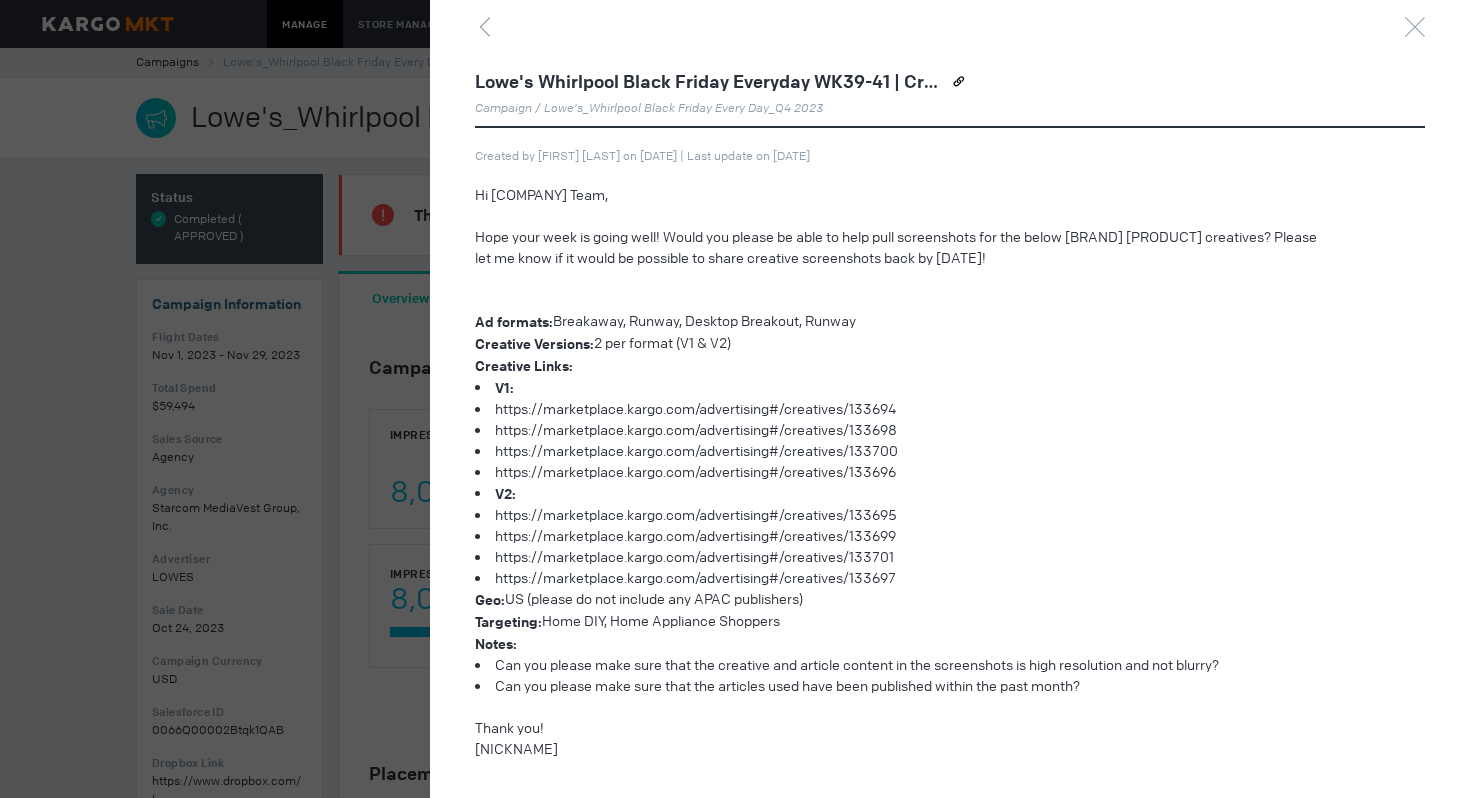 click at bounding box center (735, 399) 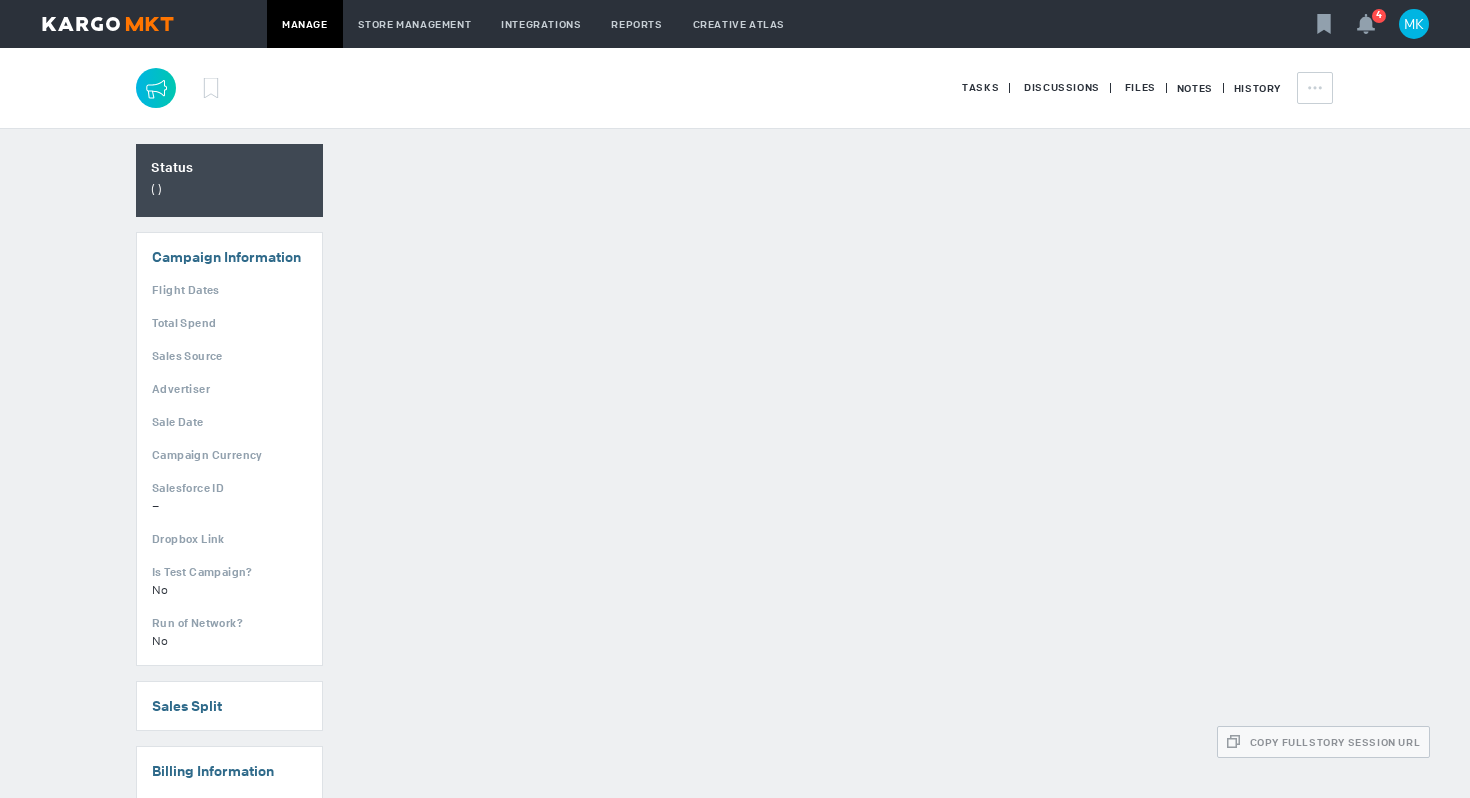 scroll, scrollTop: 0, scrollLeft: 0, axis: both 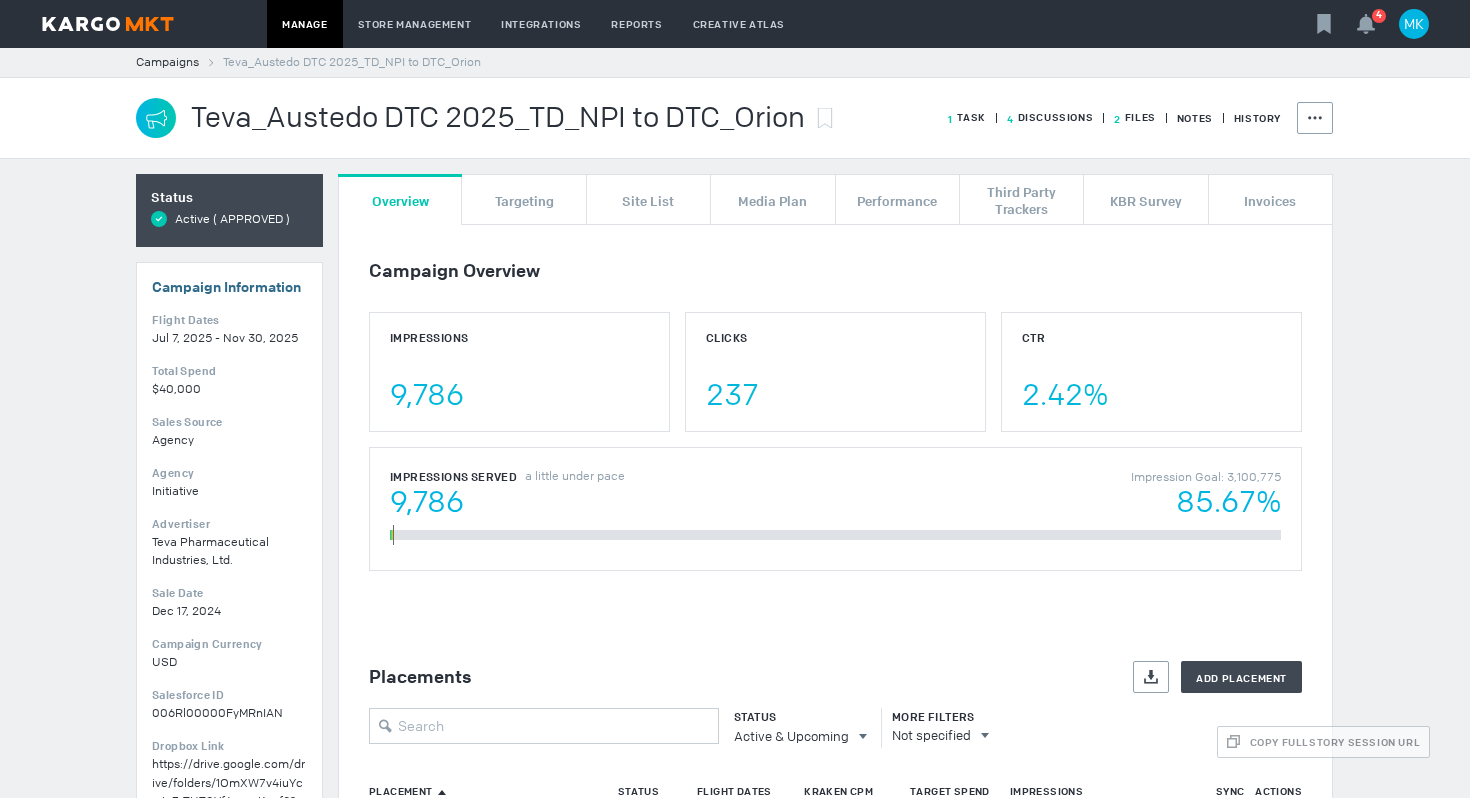 click on "4 Discussions" at bounding box center (967, 117) 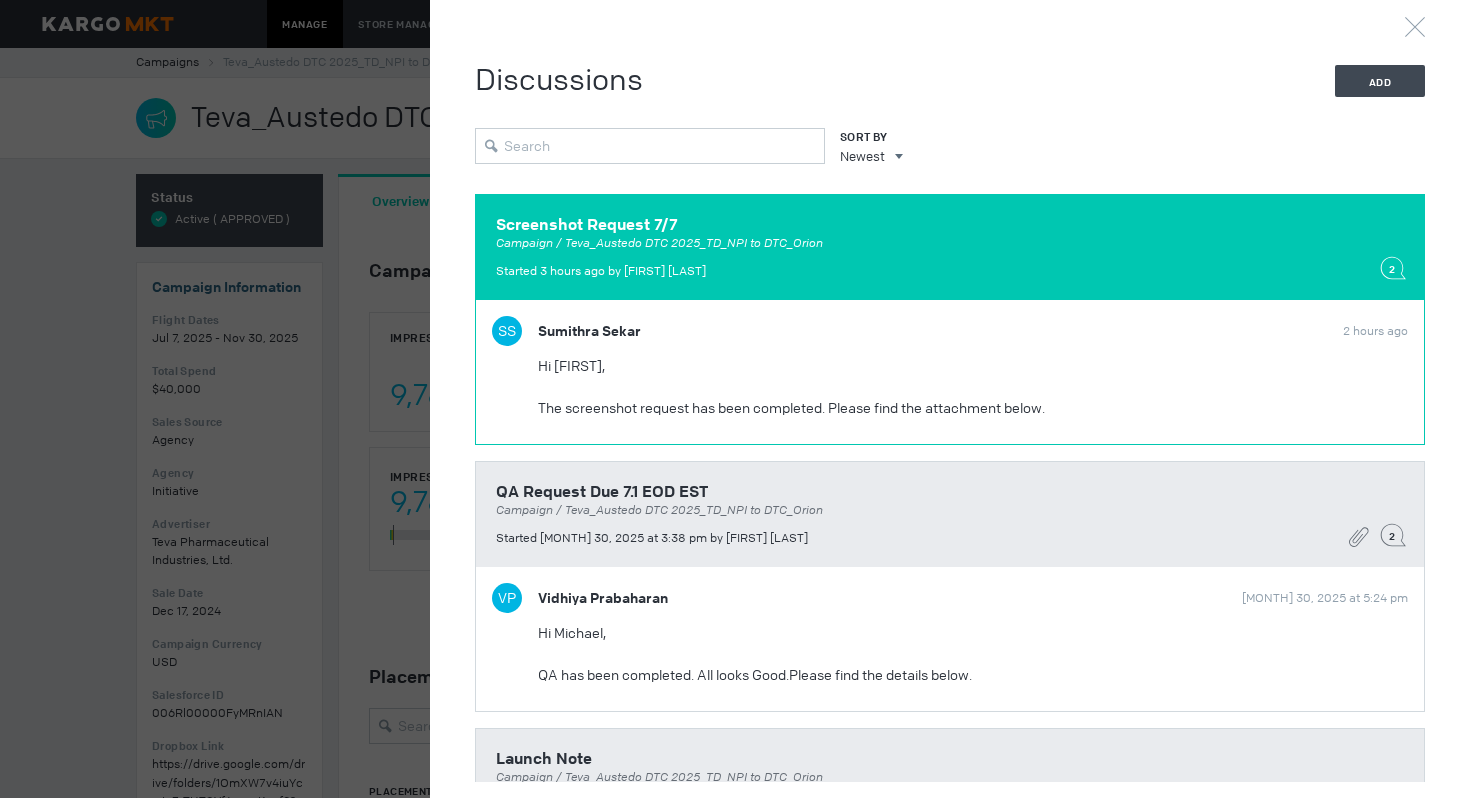 click at bounding box center (973, 387) 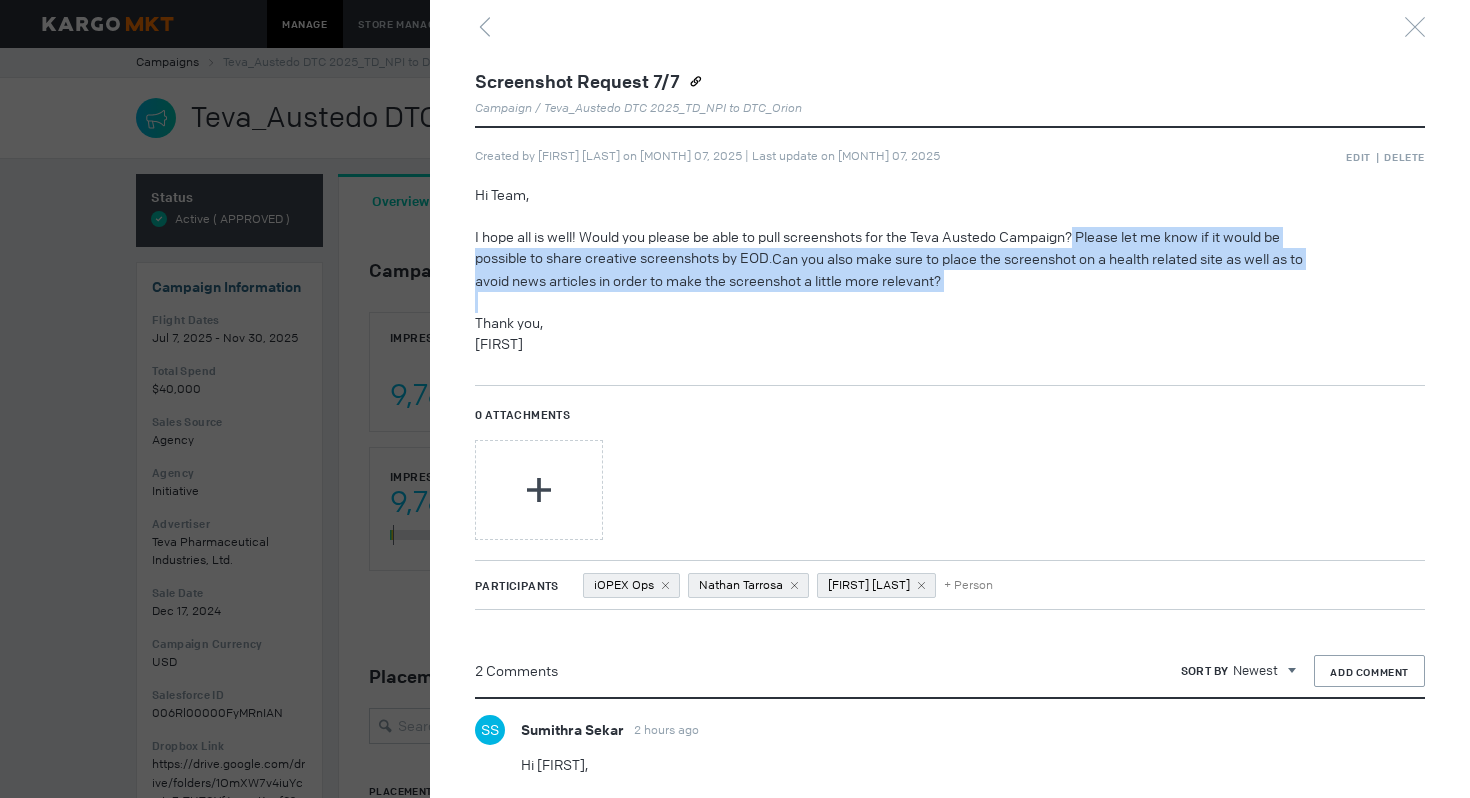drag, startPoint x: 1080, startPoint y: 233, endPoint x: 1170, endPoint y: 301, distance: 112.80071 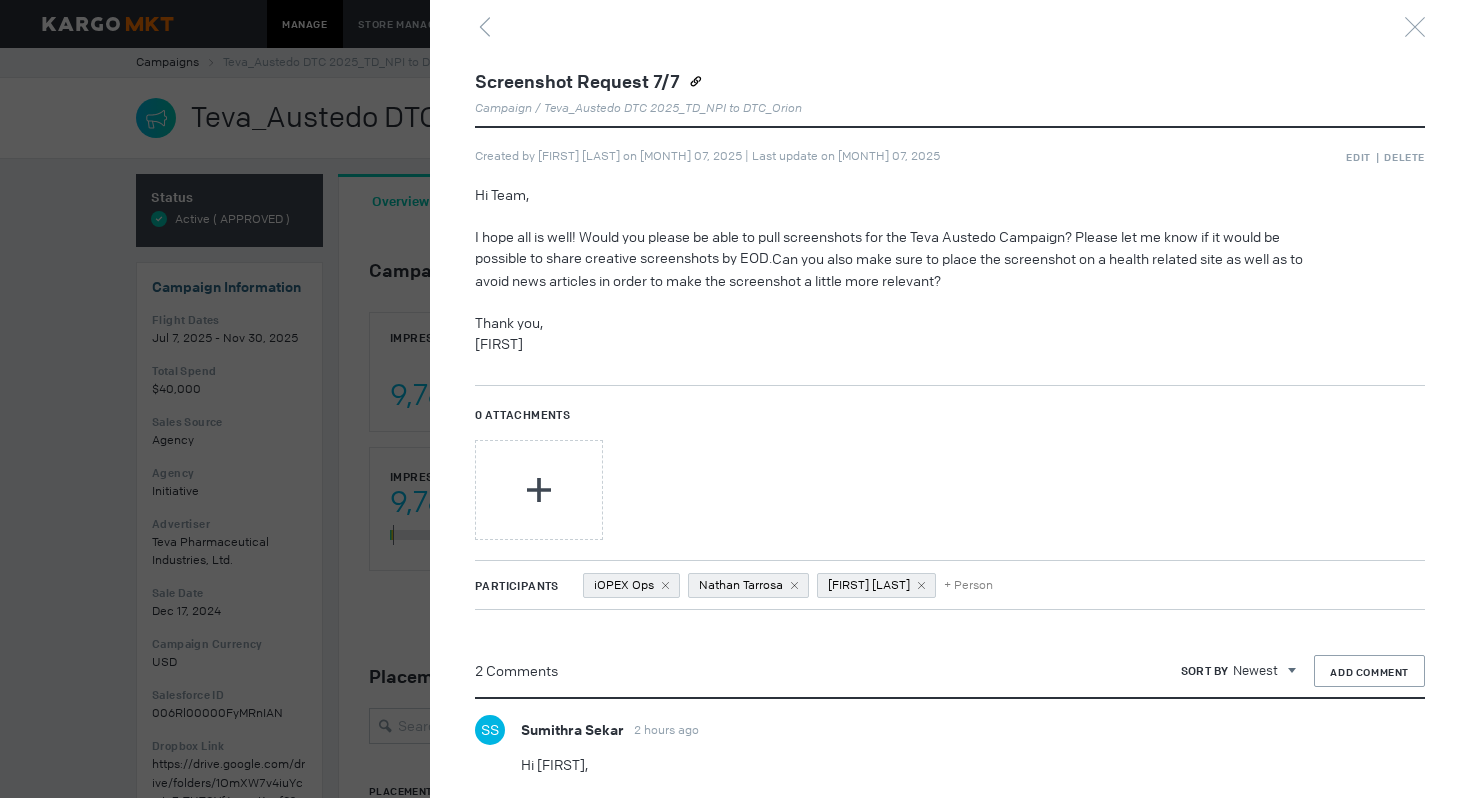click on "Created by Matt Kaplan on Jul 07, 2025 | Last update on Jul 07, 2025 Edit | Delete Hi Team, I hope all is well! Would you please be able to pull screenshots for the Teva Austedo Campaign? Please let me know if it would be possible to share creative screenshots by EOD.   Can you also make sure to place the screenshot on a health related site as well as to avoid news articles in order to make the screenshot a little more relevant? Thank you, Matt 0 Attachments Participants iOPEX Ops  Nathan Tarrosa  Matt Kaplan  + Person 2 Comments Sort by Newest Newest Oldest Add Comment SS   Sumithra Sekar 2 hours ago Hi Matt, The screenshot request has been completed. Please find the attachment below. https://docs.google.com/presentation/d/1sY-CtnzZZlJvbPOj35kU4QhC3Xnx94ubl9tgHy63F_0/edit?slide=id.g36bef5d3528_2_1730#slide=id.g36bef5d3528_2_1730 Thanks, Sumithra             Visit URL:         -    Change   Remove   Done Attachments   Cancel Save SS   Sumithra Sekar 2 hours ago Hi Matt,     Thanks, Sumithra" at bounding box center [950, 670] 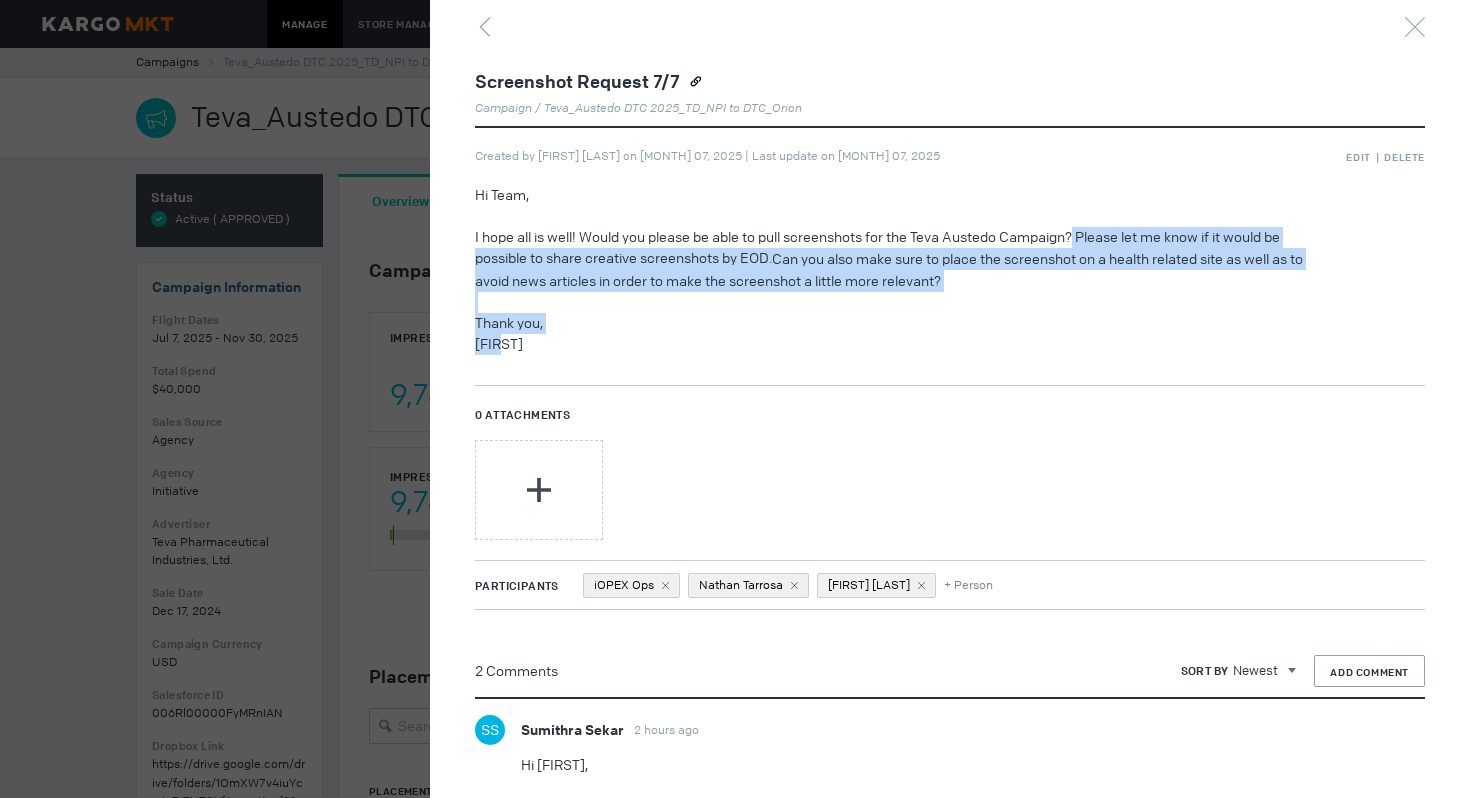 drag, startPoint x: 866, startPoint y: 354, endPoint x: 1079, endPoint y: 242, distance: 240.6512 